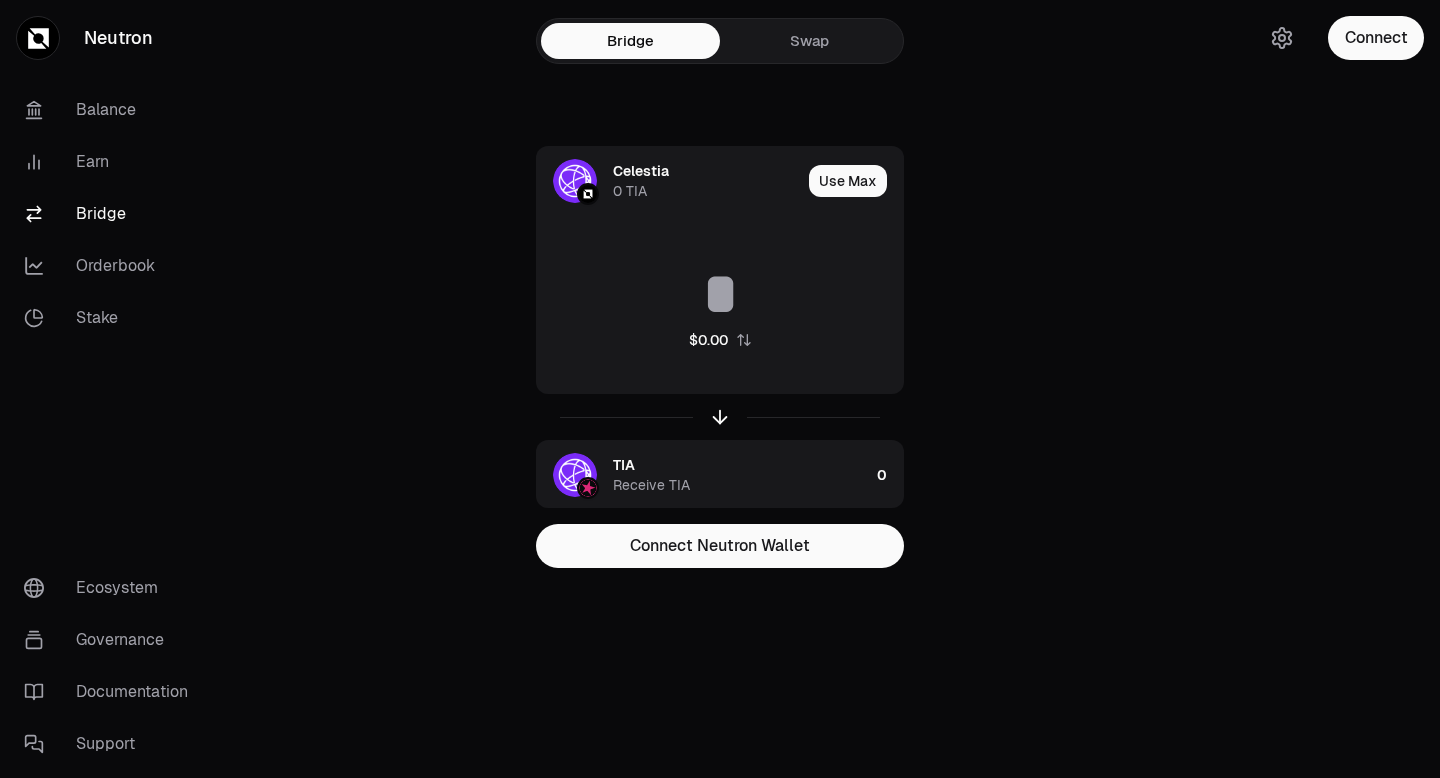 scroll, scrollTop: 0, scrollLeft: 0, axis: both 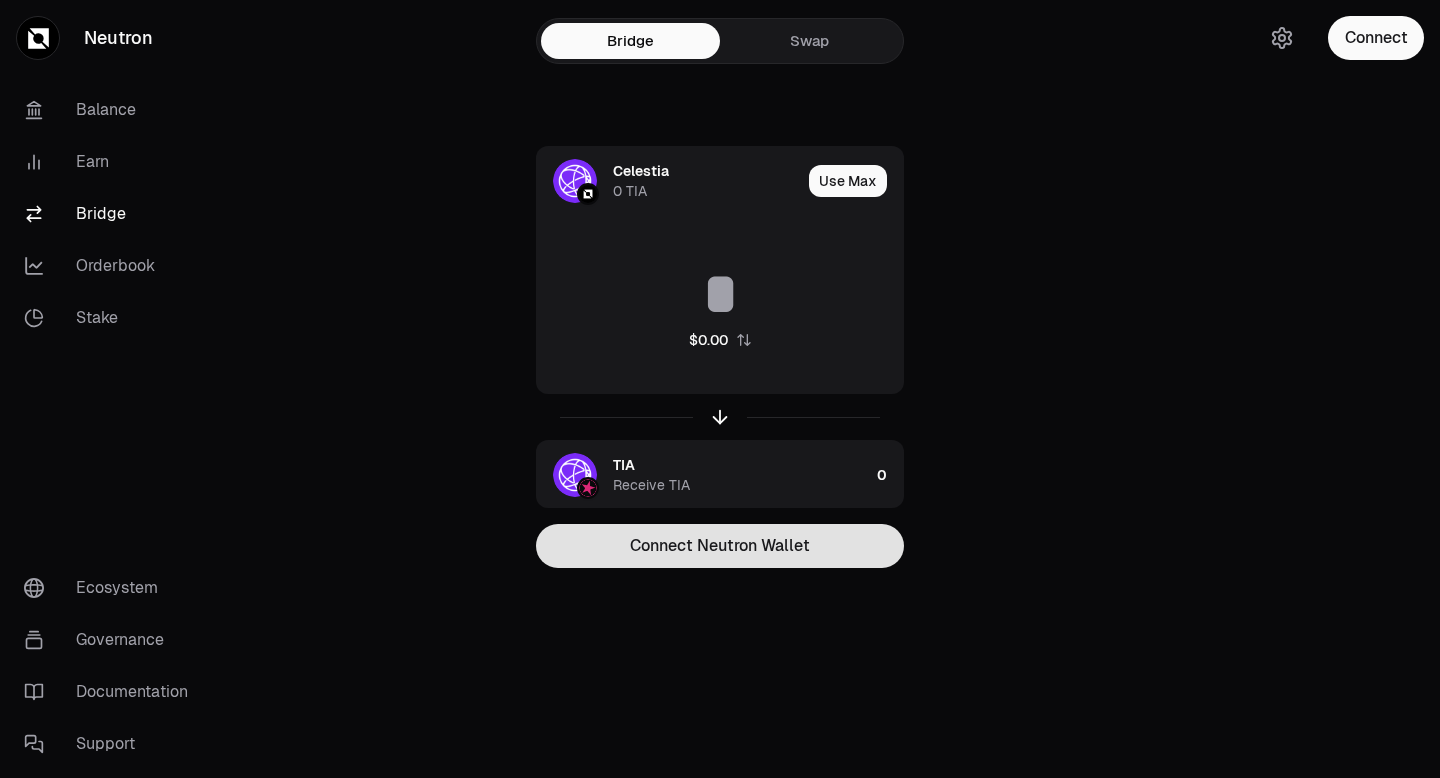 click on "Connect Neutron Wallet" at bounding box center [720, 546] 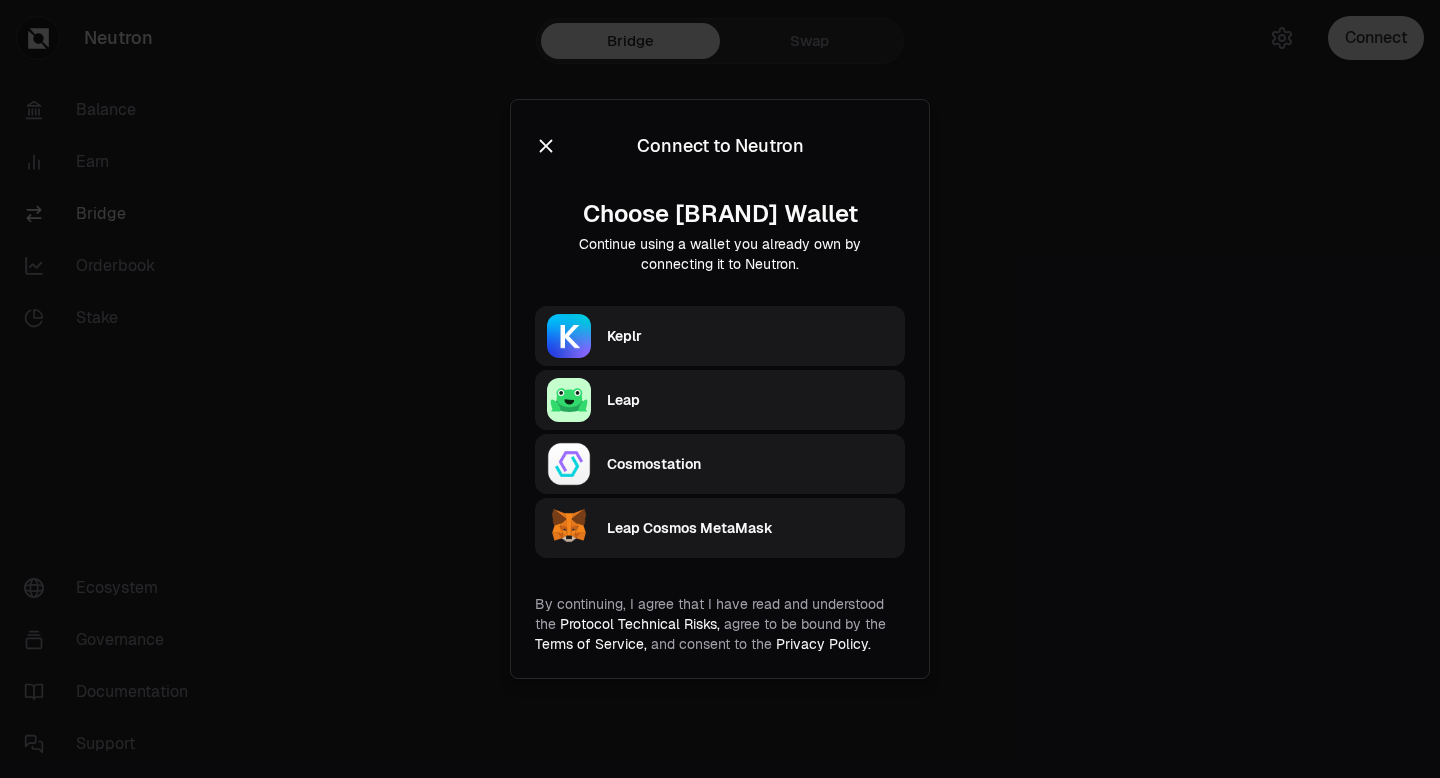 click on "Keplr" at bounding box center [750, 336] 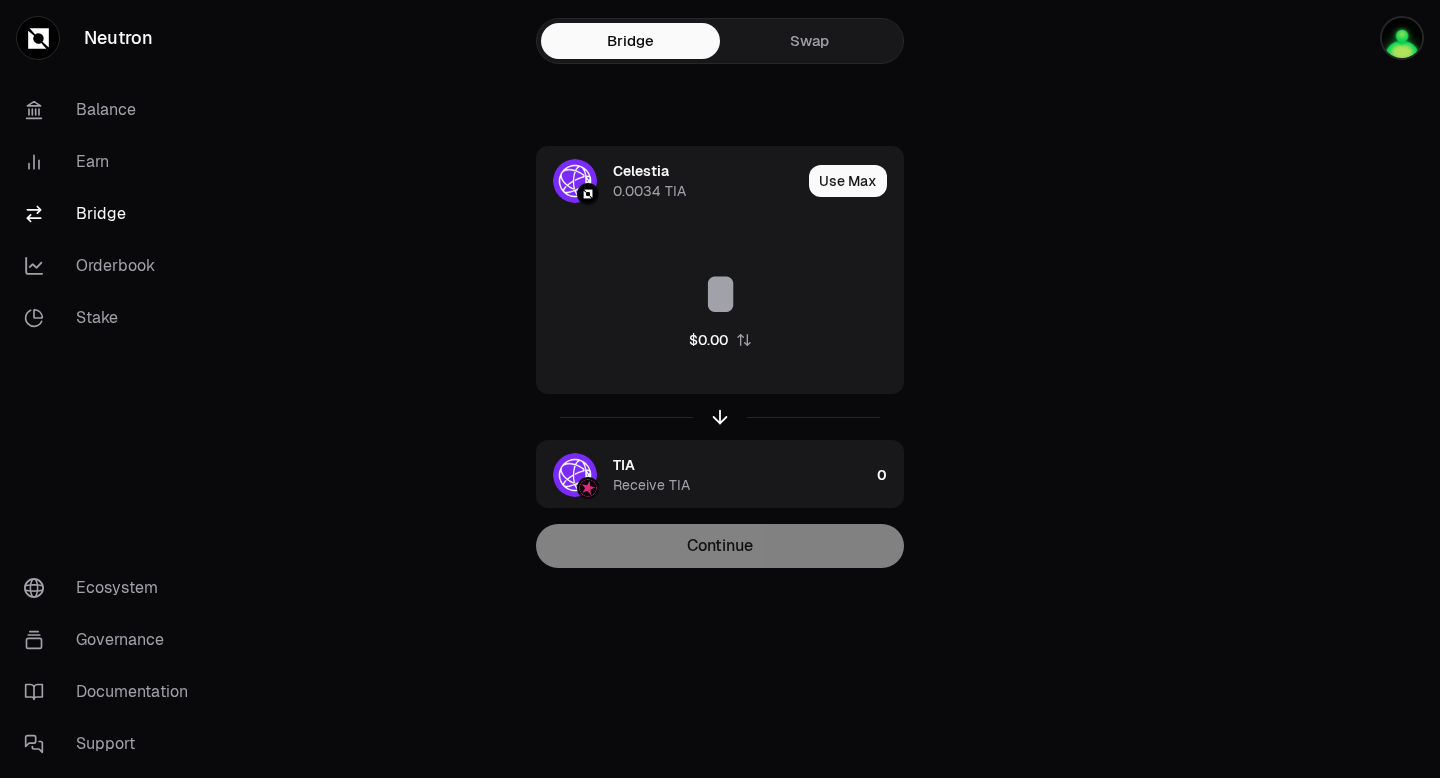 click on "Swap" at bounding box center [809, 41] 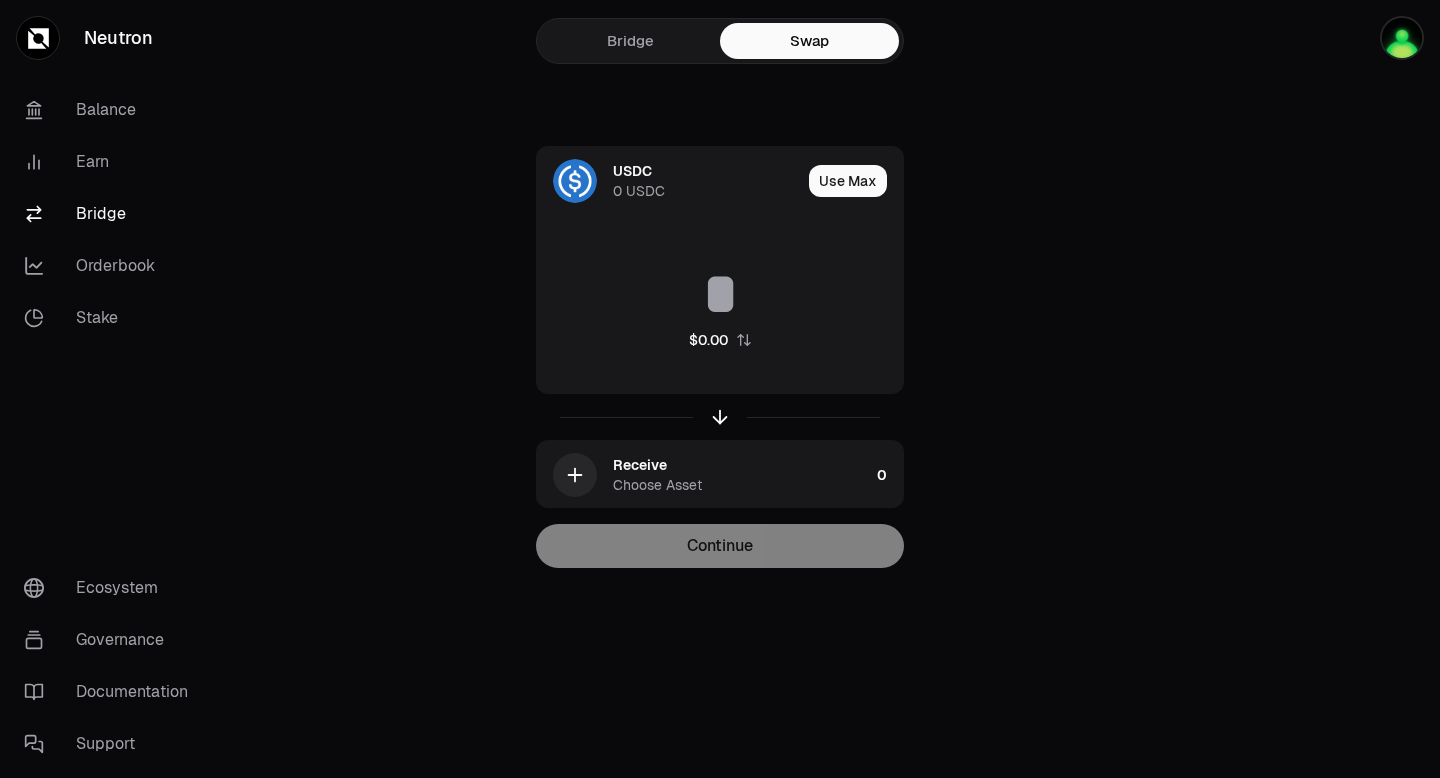 click on "Bridge" at bounding box center (630, 41) 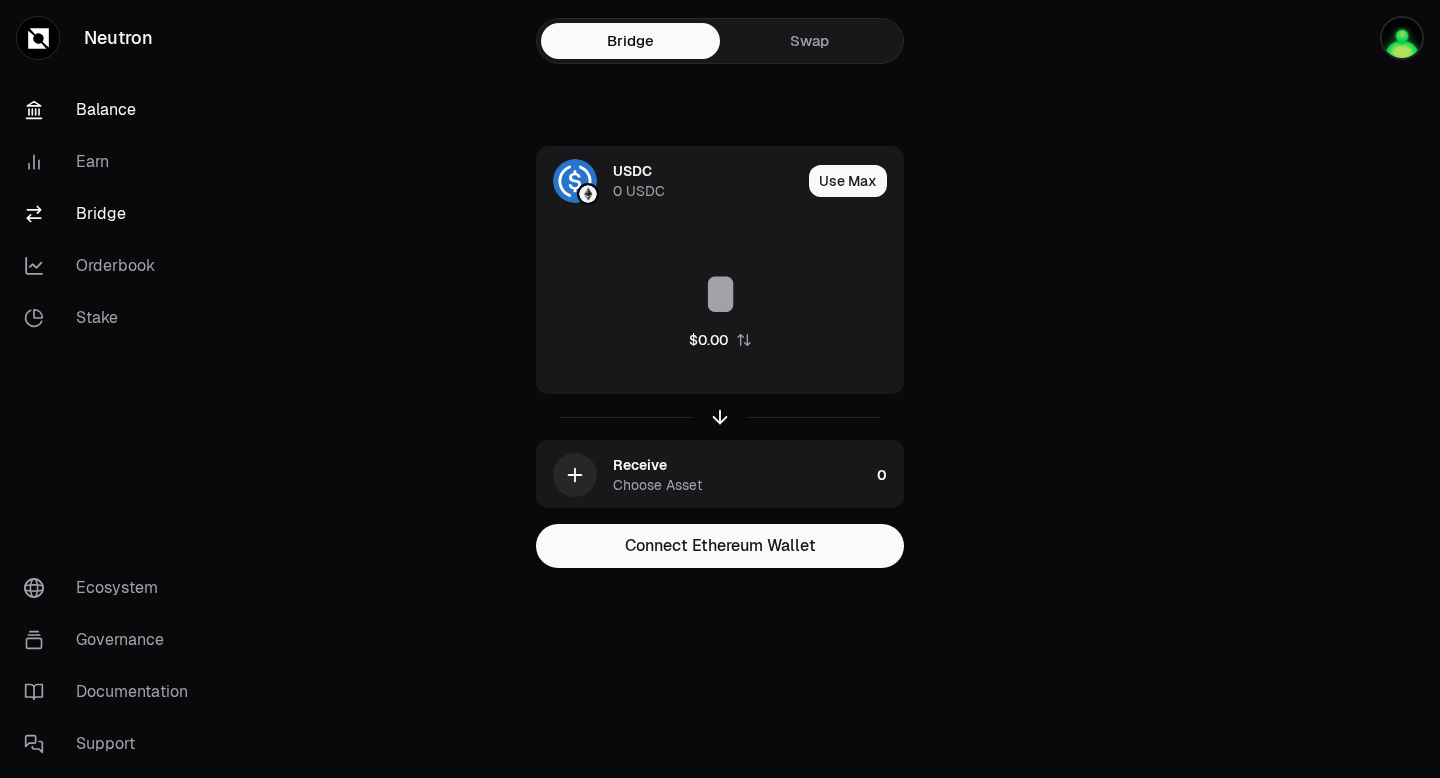 click on "Balance" at bounding box center [112, 110] 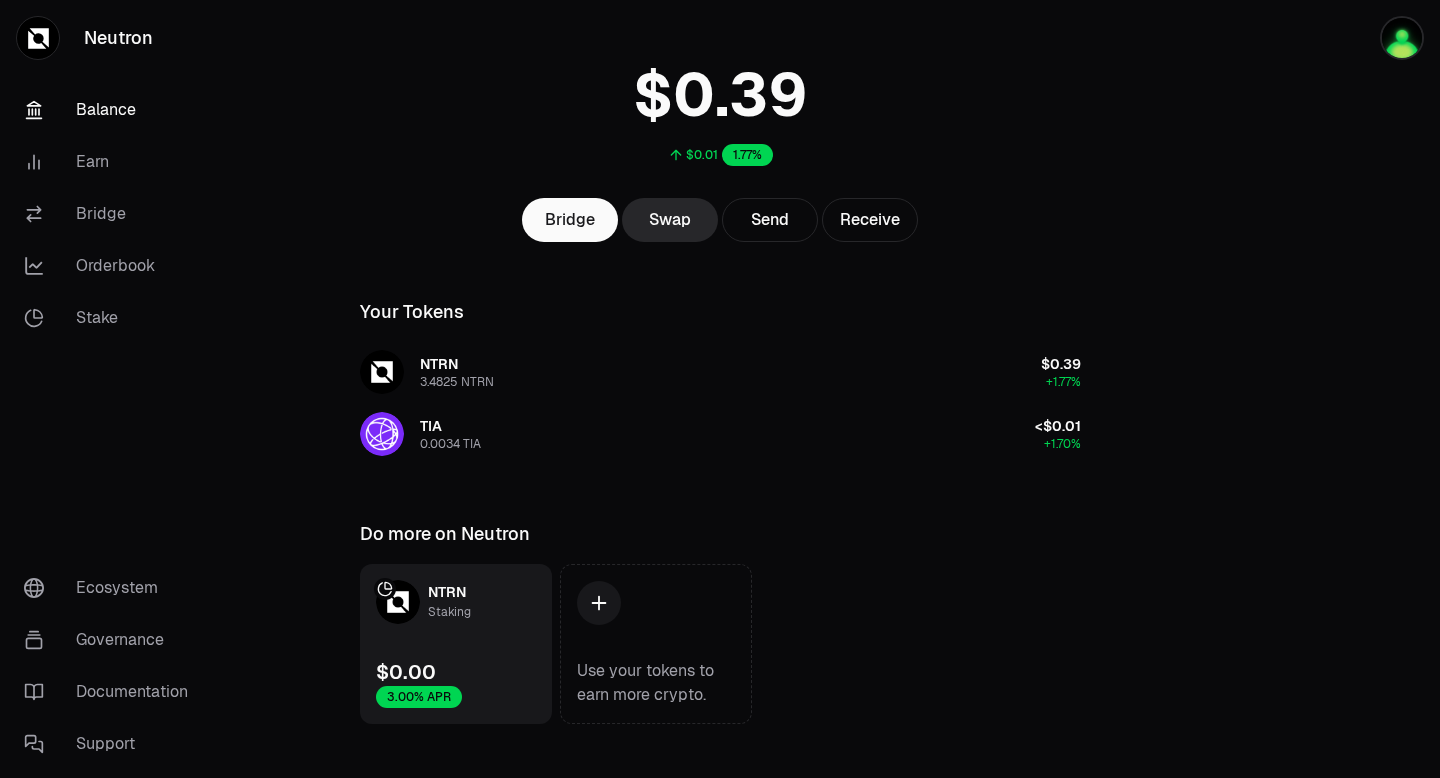 scroll, scrollTop: 124, scrollLeft: 0, axis: vertical 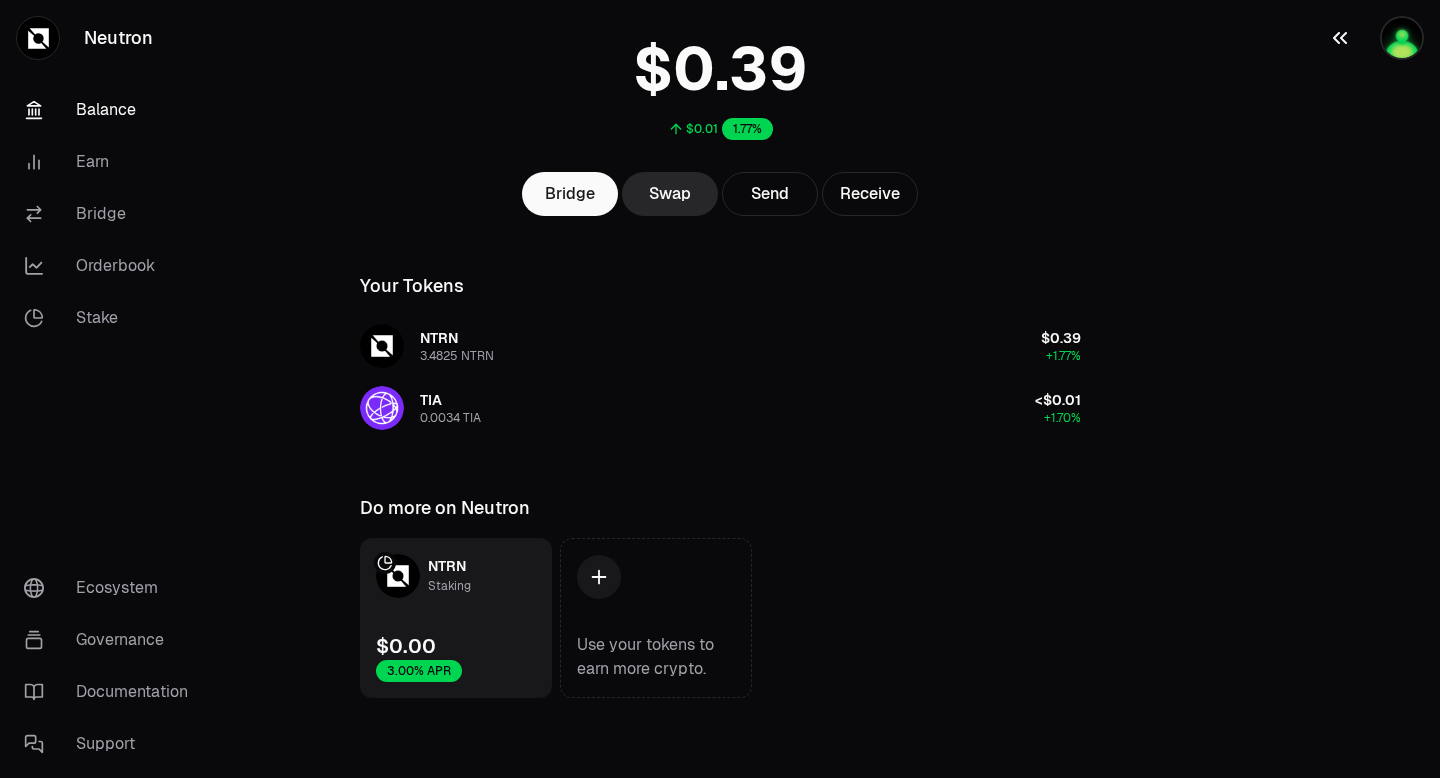 click 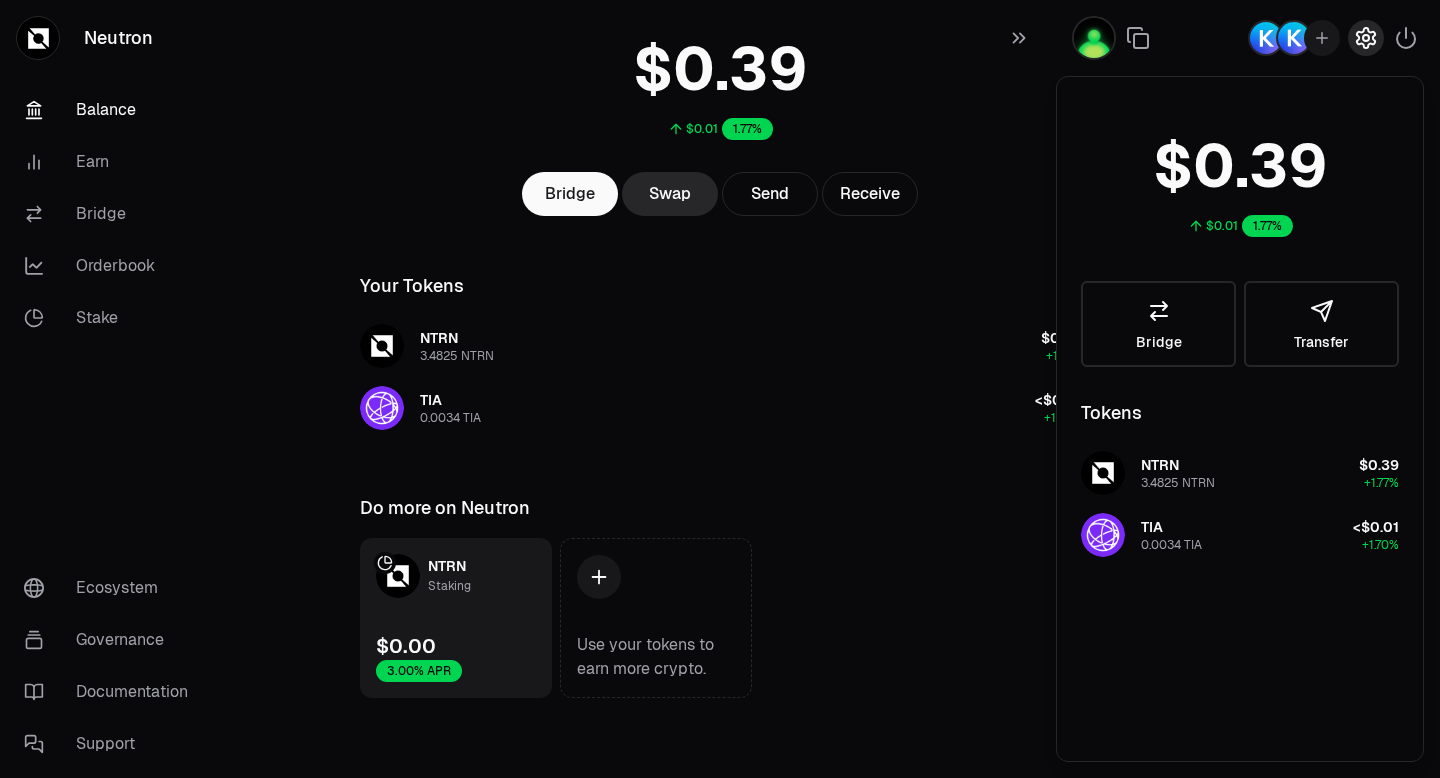 click 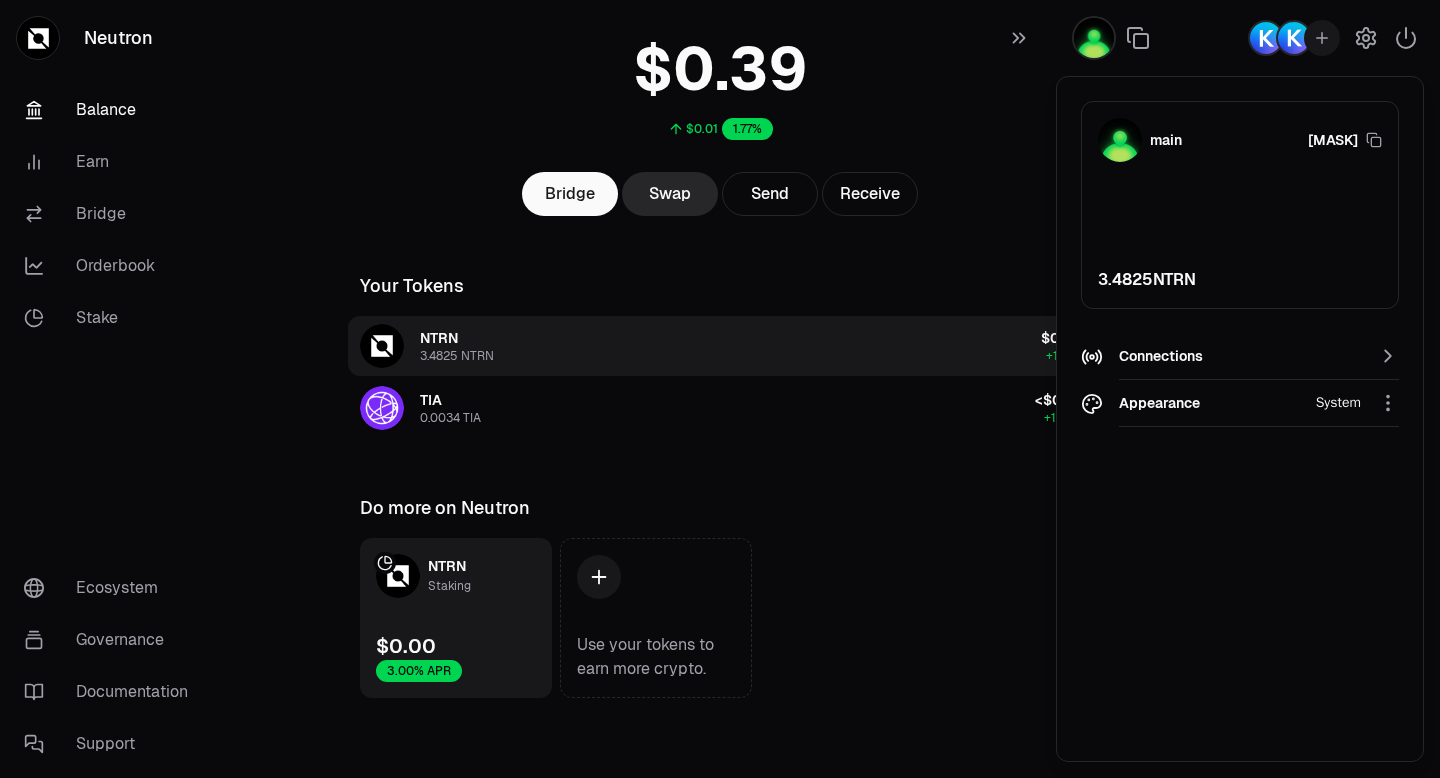click on "NTRN [NUMBER] NTRN $[NUMBER] +[PERCENT]%" at bounding box center (720, 346) 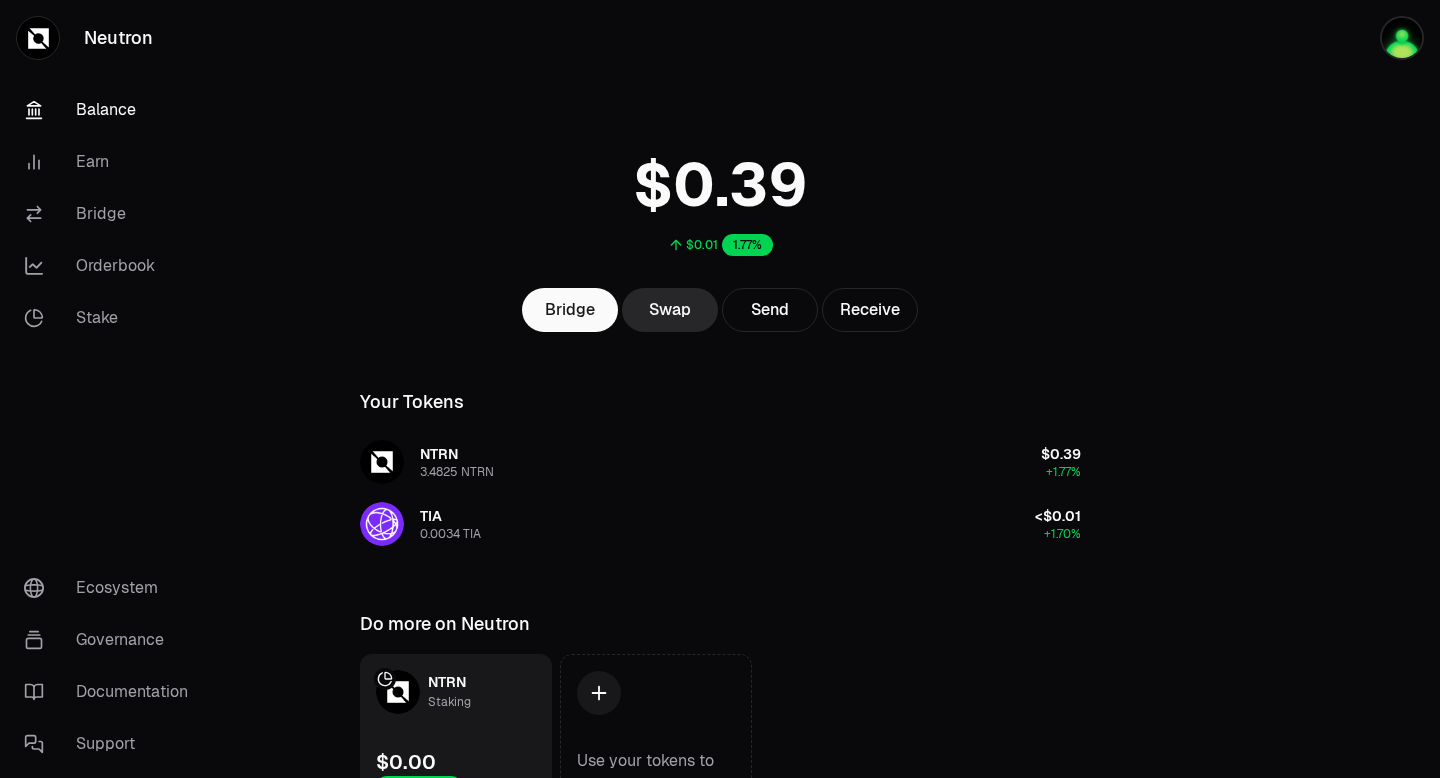 scroll, scrollTop: 0, scrollLeft: 0, axis: both 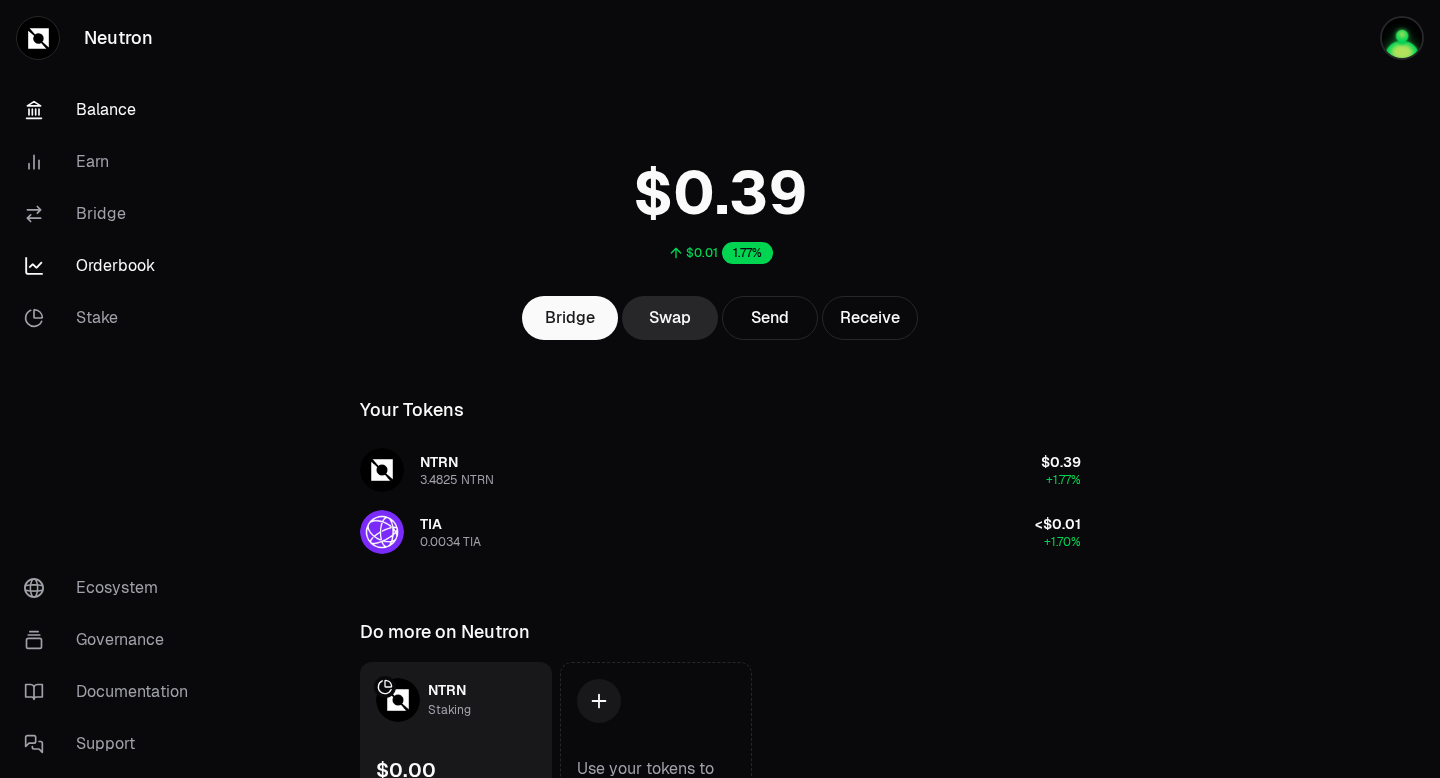 click on "Orderbook" at bounding box center [112, 266] 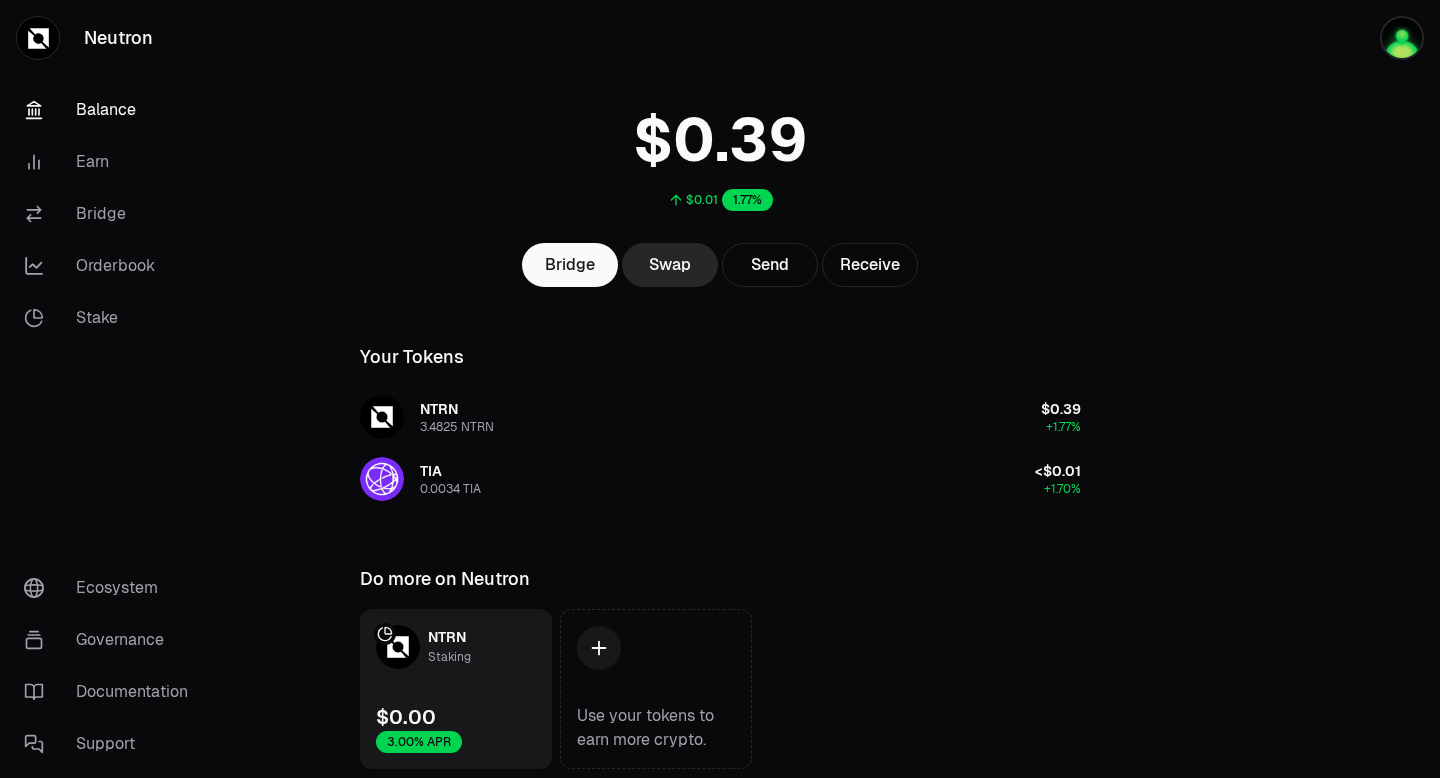 scroll, scrollTop: 0, scrollLeft: 0, axis: both 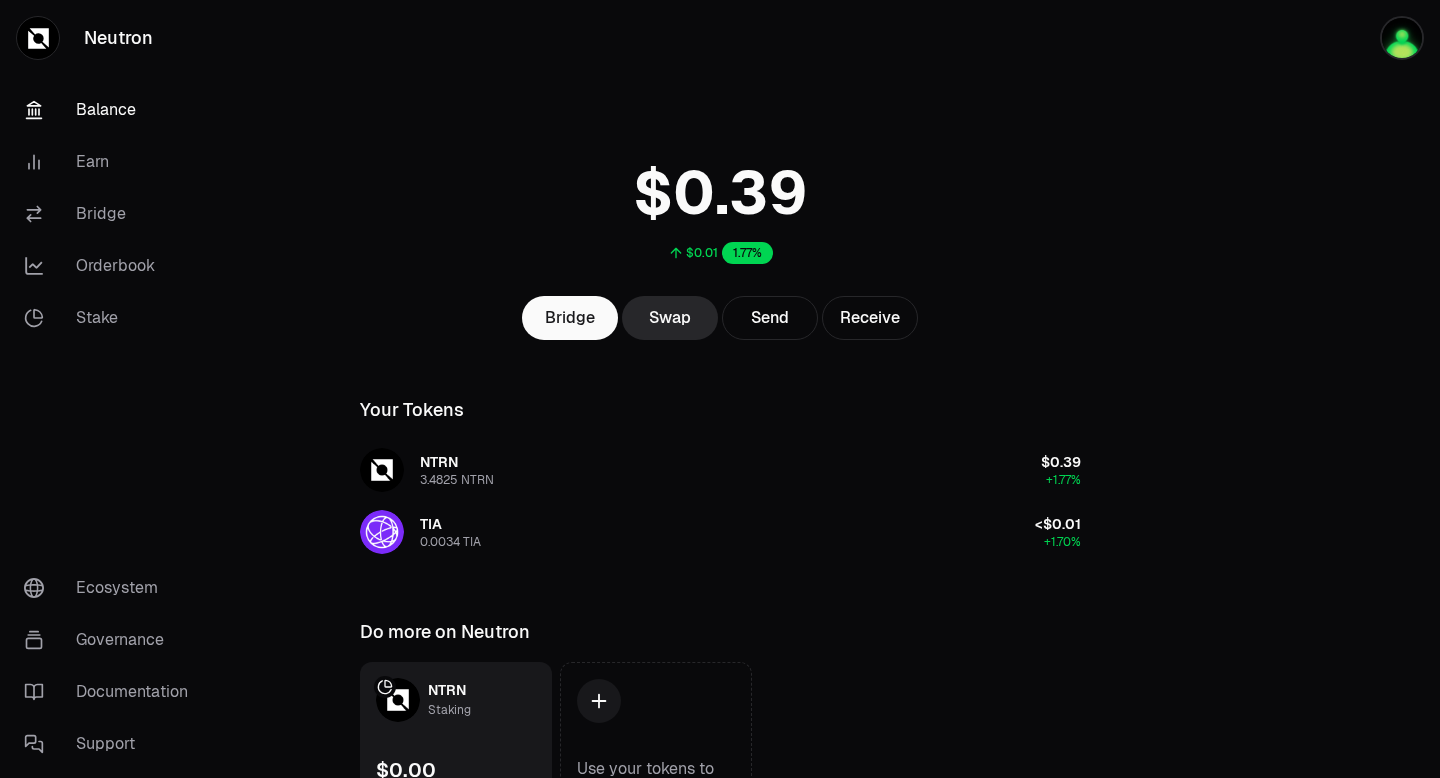 click on "Neutron" at bounding box center (112, 38) 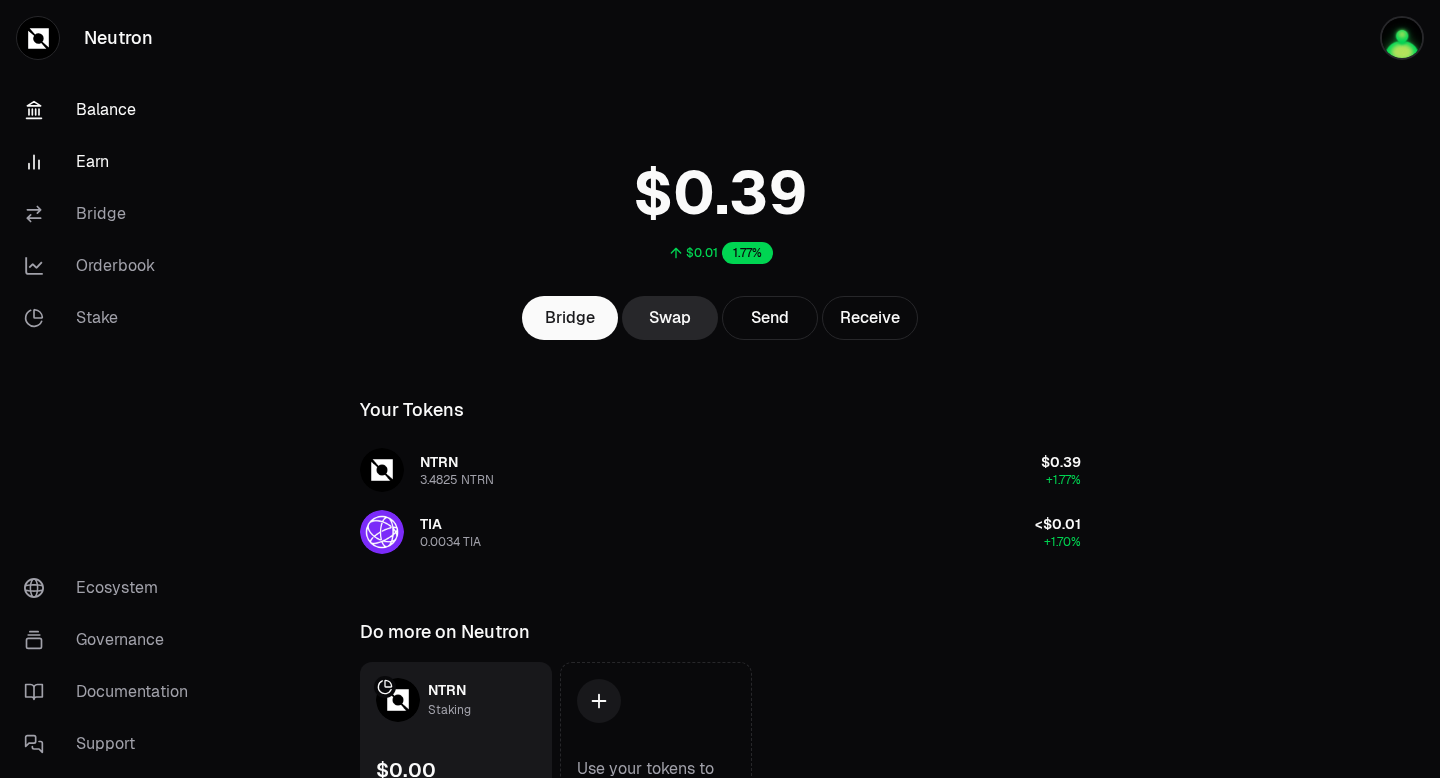click on "Earn" at bounding box center [112, 162] 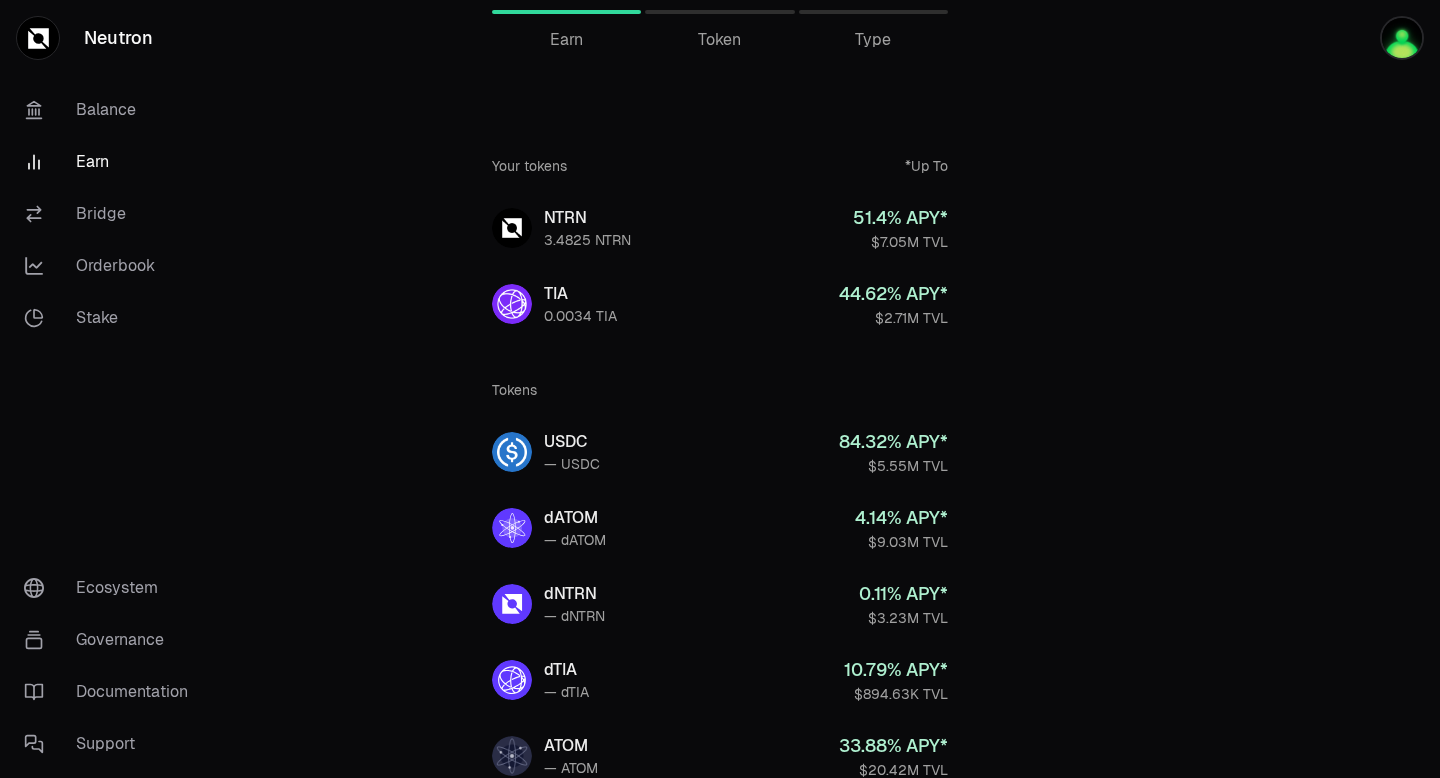 scroll, scrollTop: 0, scrollLeft: 0, axis: both 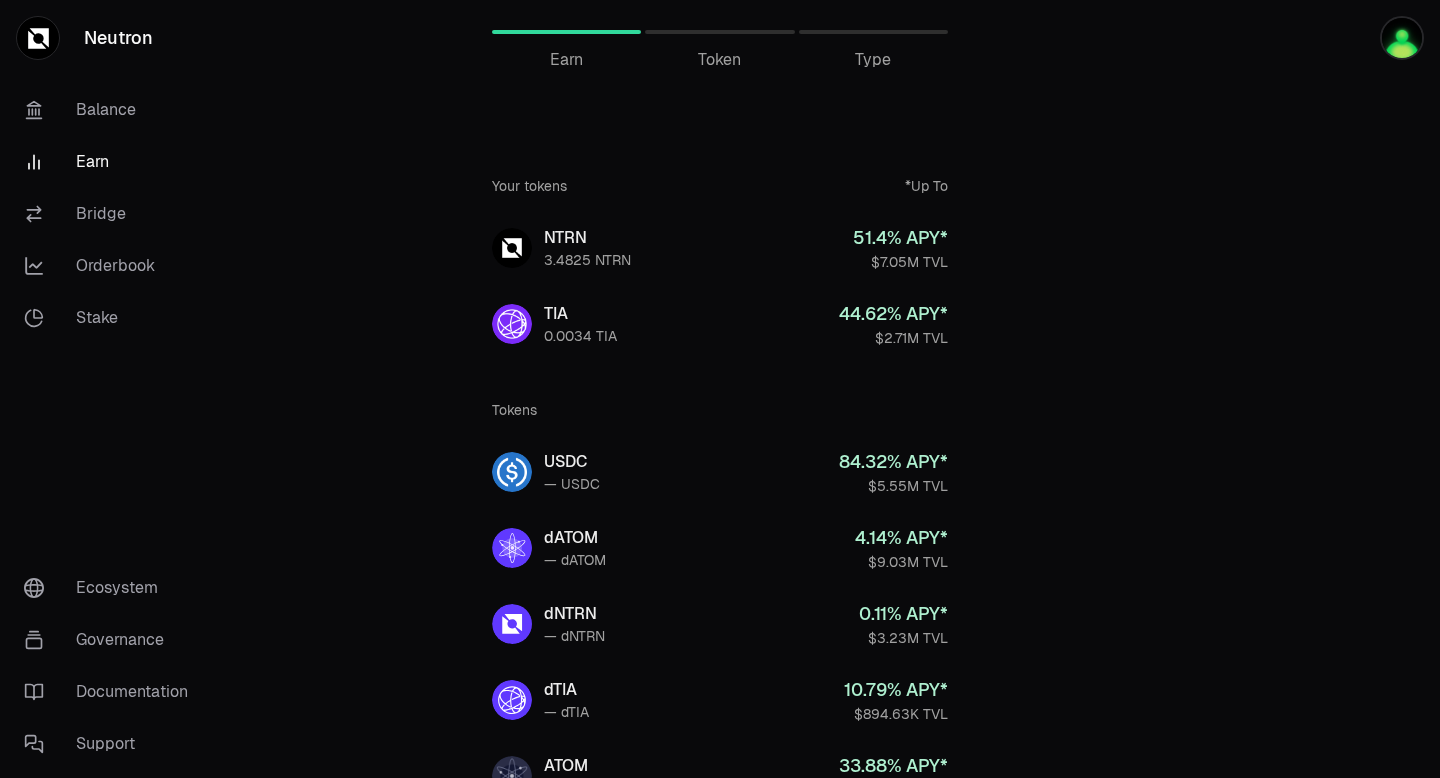 click on "Token" at bounding box center [719, 60] 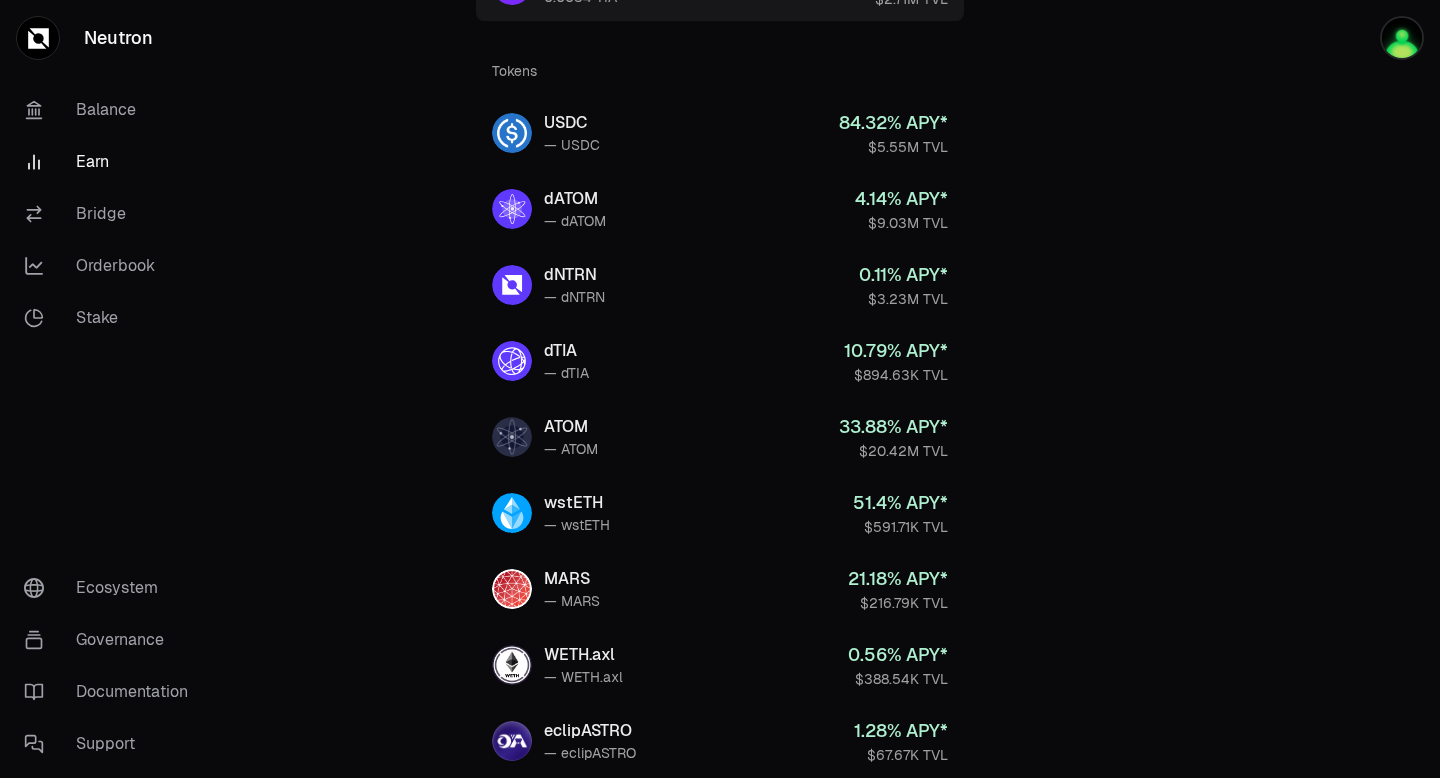 scroll, scrollTop: 0, scrollLeft: 0, axis: both 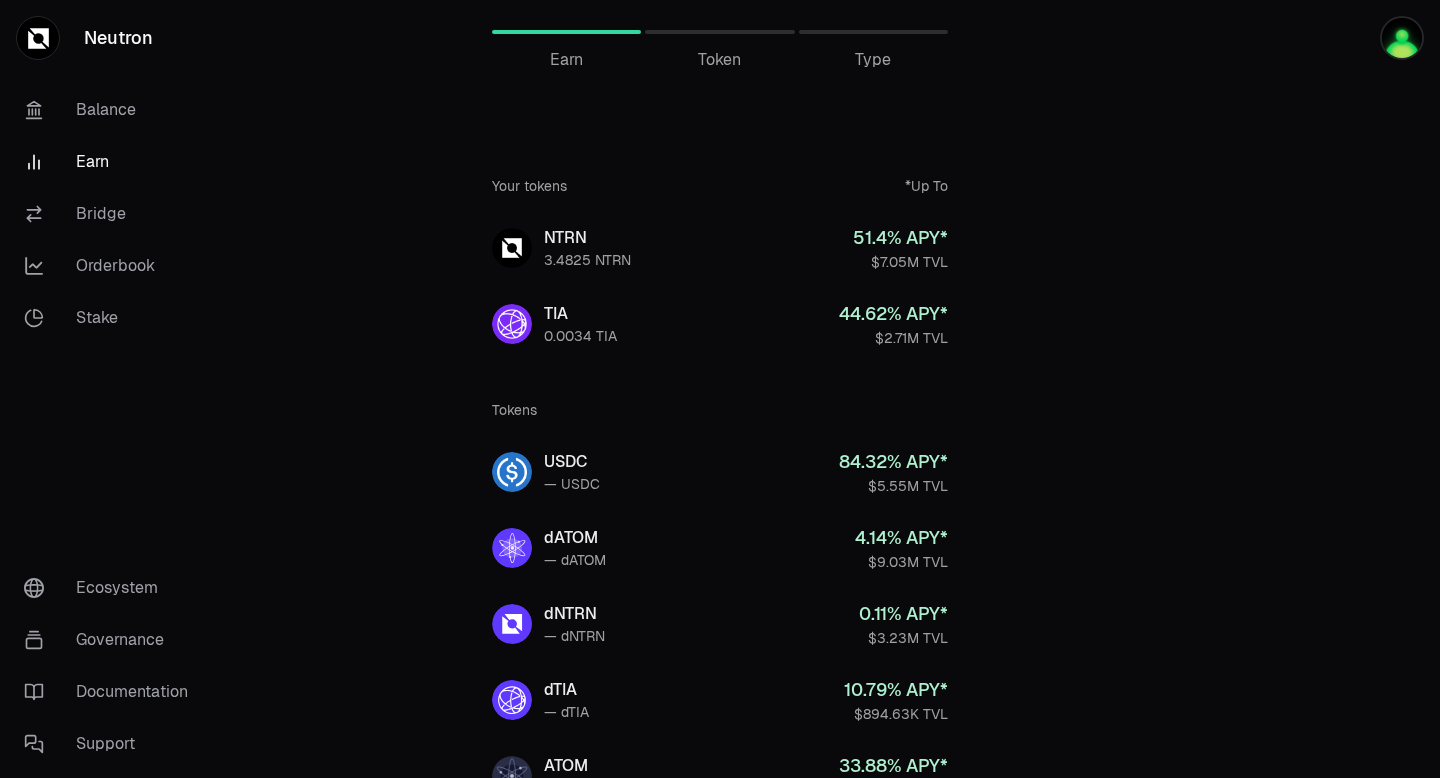 click on "Type" at bounding box center [873, 60] 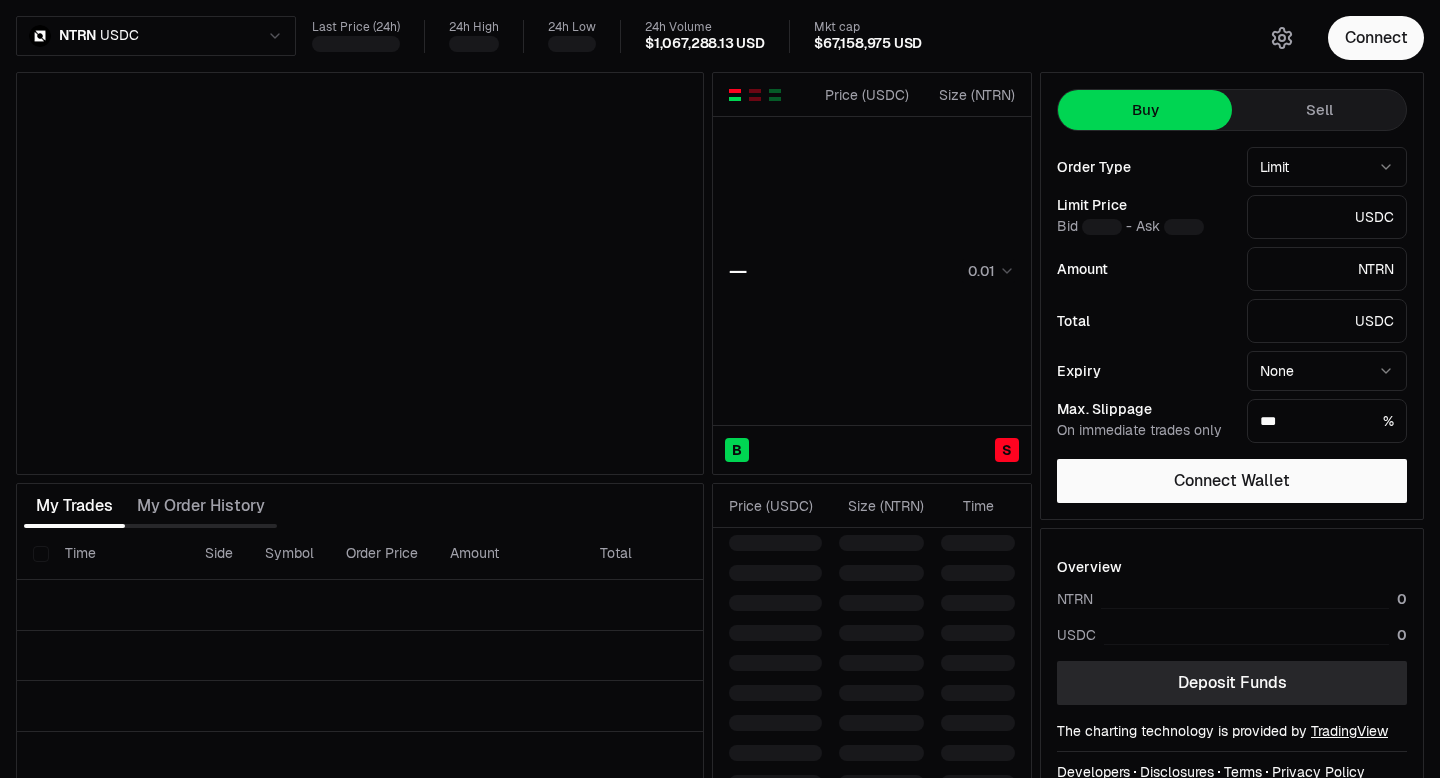 scroll, scrollTop: 0, scrollLeft: 0, axis: both 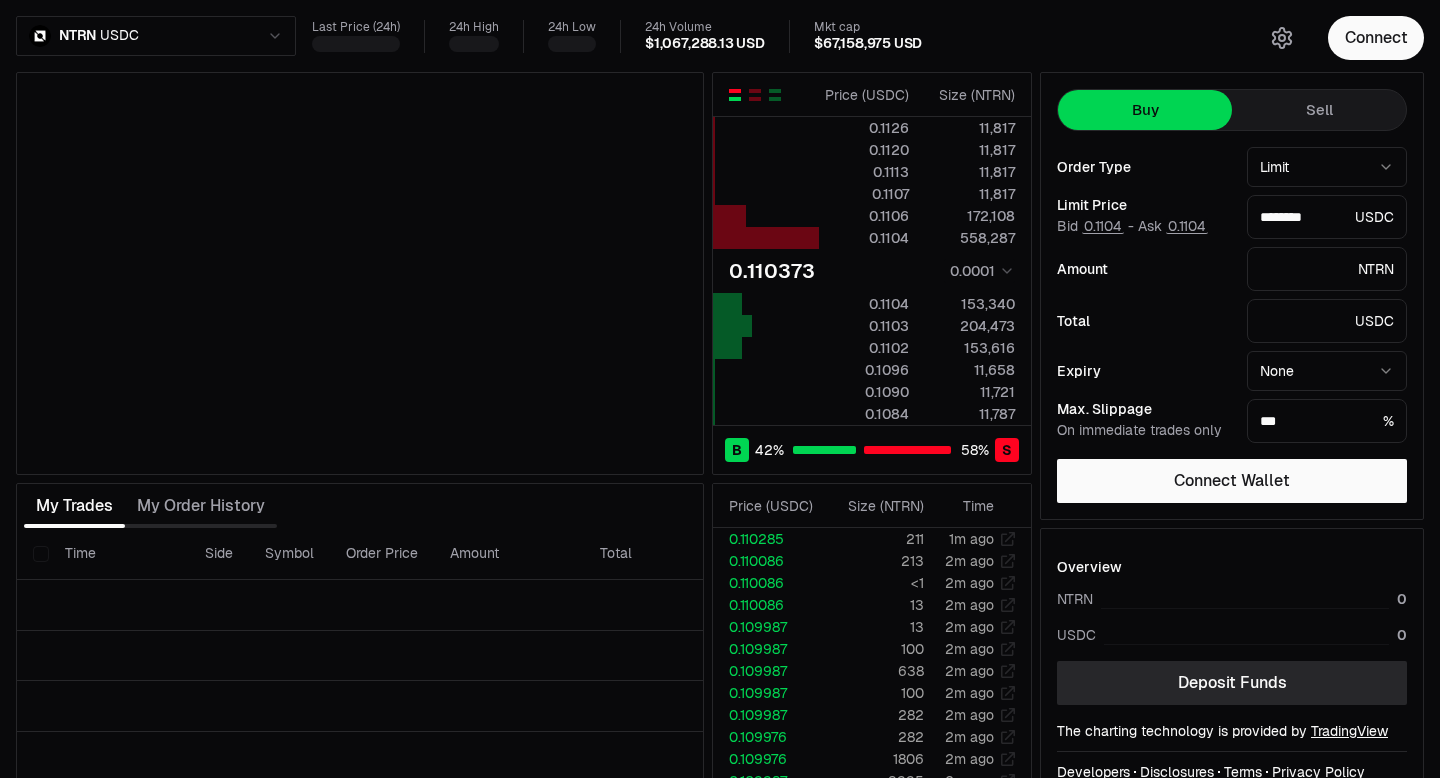 type on "********" 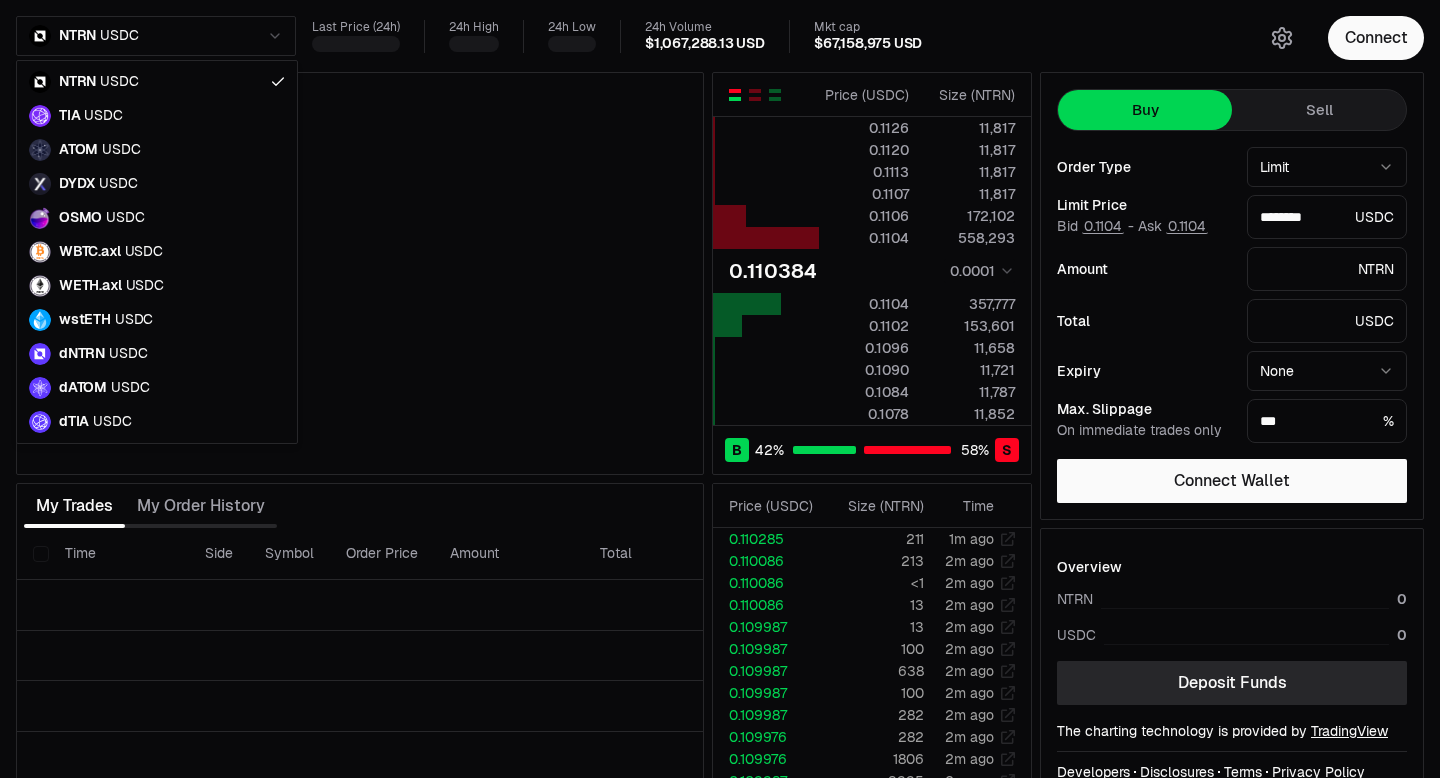 click on "NTRN USDC Last Price (24h) 24h High 24h Low 24h Volume $1,067,288.13 USD Mkt cap $67,158,975 USD
Price ( USDC ) Size ( NTRN ) 0.1126 11,817 0.1120 11,817 0.1113 11,817 0.1107 11,817 0.1106 172,102 0.1104 558,293 0.110384 0.0001 0.1104 357,777 0.1102 153,601 0.1096 11,658 0.1090 11,721 0.1084 11,787 0.1078 11,852 B 42 % 58 % S Price ( USDC ) Size ( NTRN ) 0.1126 11,817 0.1120 11,817 0.1113 11,817 0.1107 11,817 0.1106 172,102 0.1104 558,293 0.110384 0.0001 0.1104 357,777 0.1102 153,601 0.1096 11,658 0.1090 11,721 0.1084 11,787 0.1078 11,852 B 42 % 58 % S Price ( USDC ) Size ( NTRN ) Time 0.110285 211 1m ago 0.110086 213 2m ago 0.110086 <1 2m ago 0.110086 13 2m ago 0.109987 13 2m ago 0.109987 100 2m ago 0.109987 638 2m ago 0.109987 100 2m ago 0.109987 282 2m ago 0.109976 282 2m ago 0.109976 1806 2m ago 0.109987 3995 2m ago 0.109987 866 2m ago 0.109987 1288 2m ago 0.109987 69 2m ago 0.109987 1036 2m ago 0.110020 638 2m ago 0.110020 100 2m ago 0.110042 863 2m ago 0.110086 438 2m ago 0.110075 480 2m ago 0.110086" at bounding box center [720, 417] 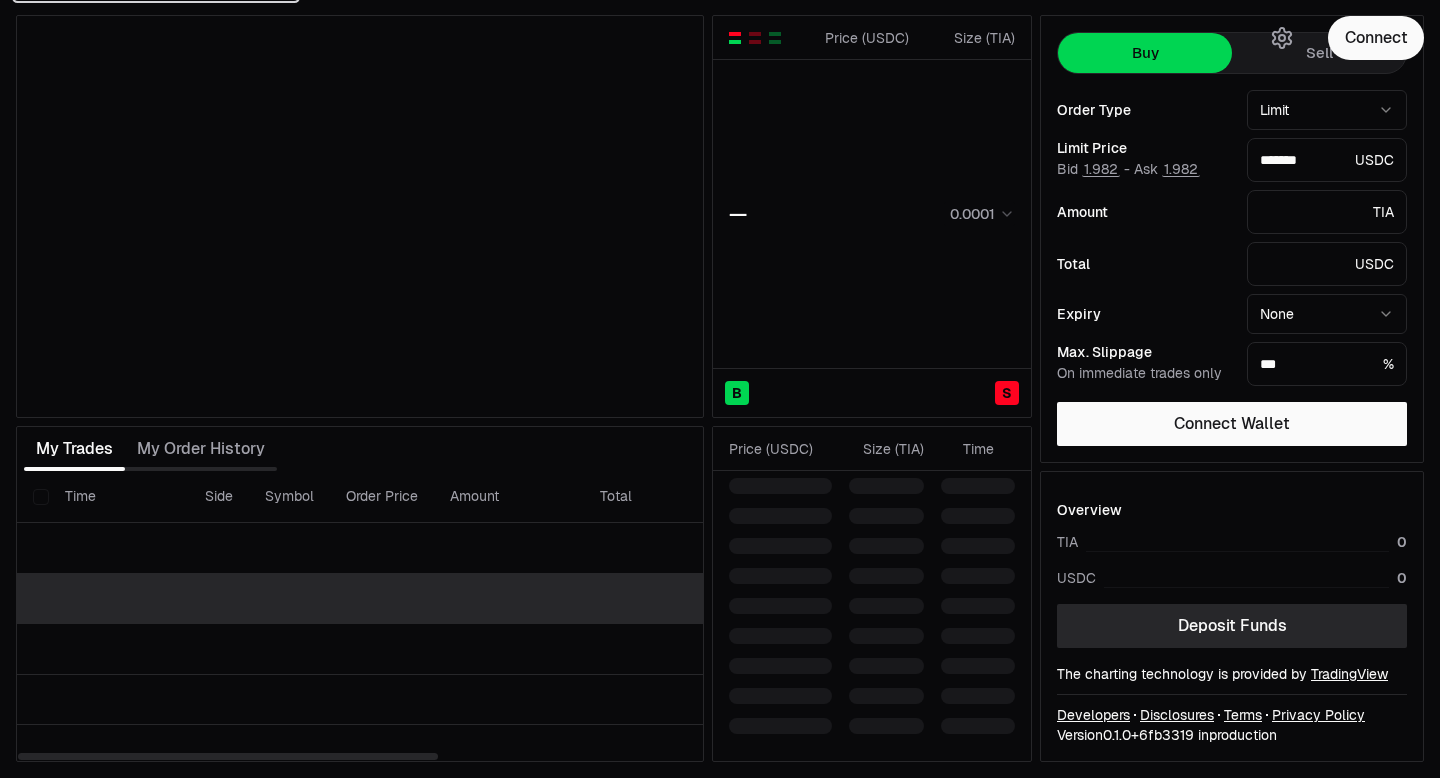scroll, scrollTop: 0, scrollLeft: 0, axis: both 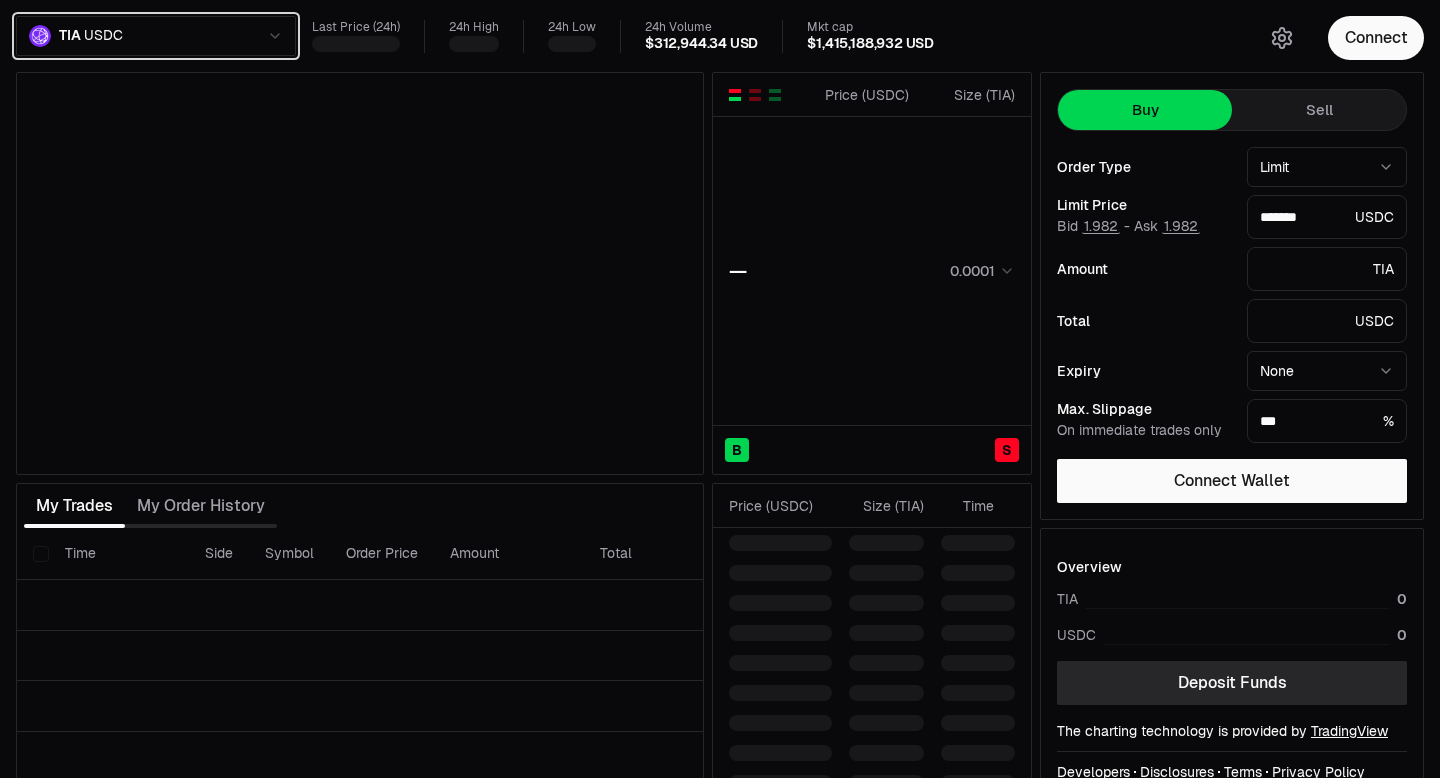 type on "*******" 